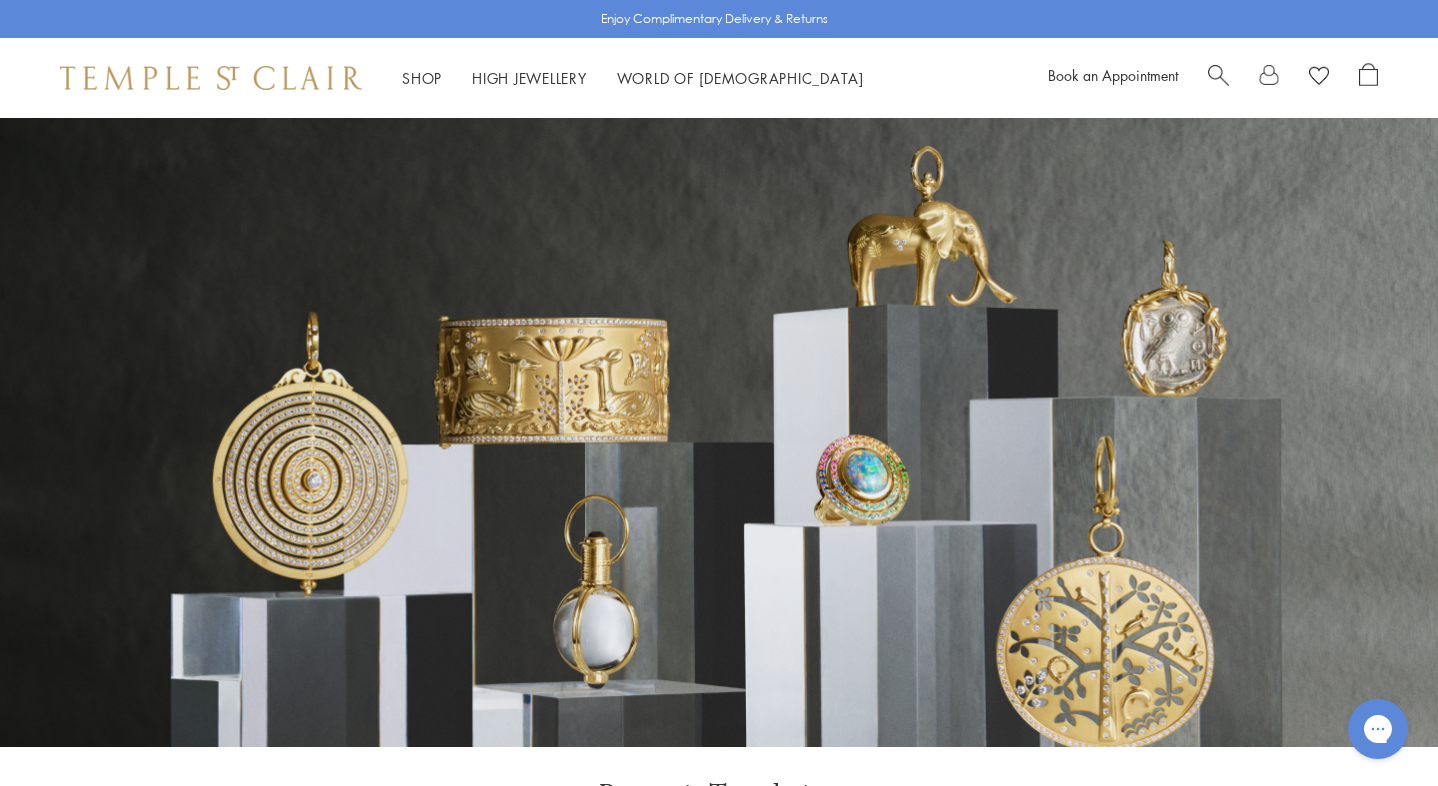 scroll, scrollTop: 0, scrollLeft: 0, axis: both 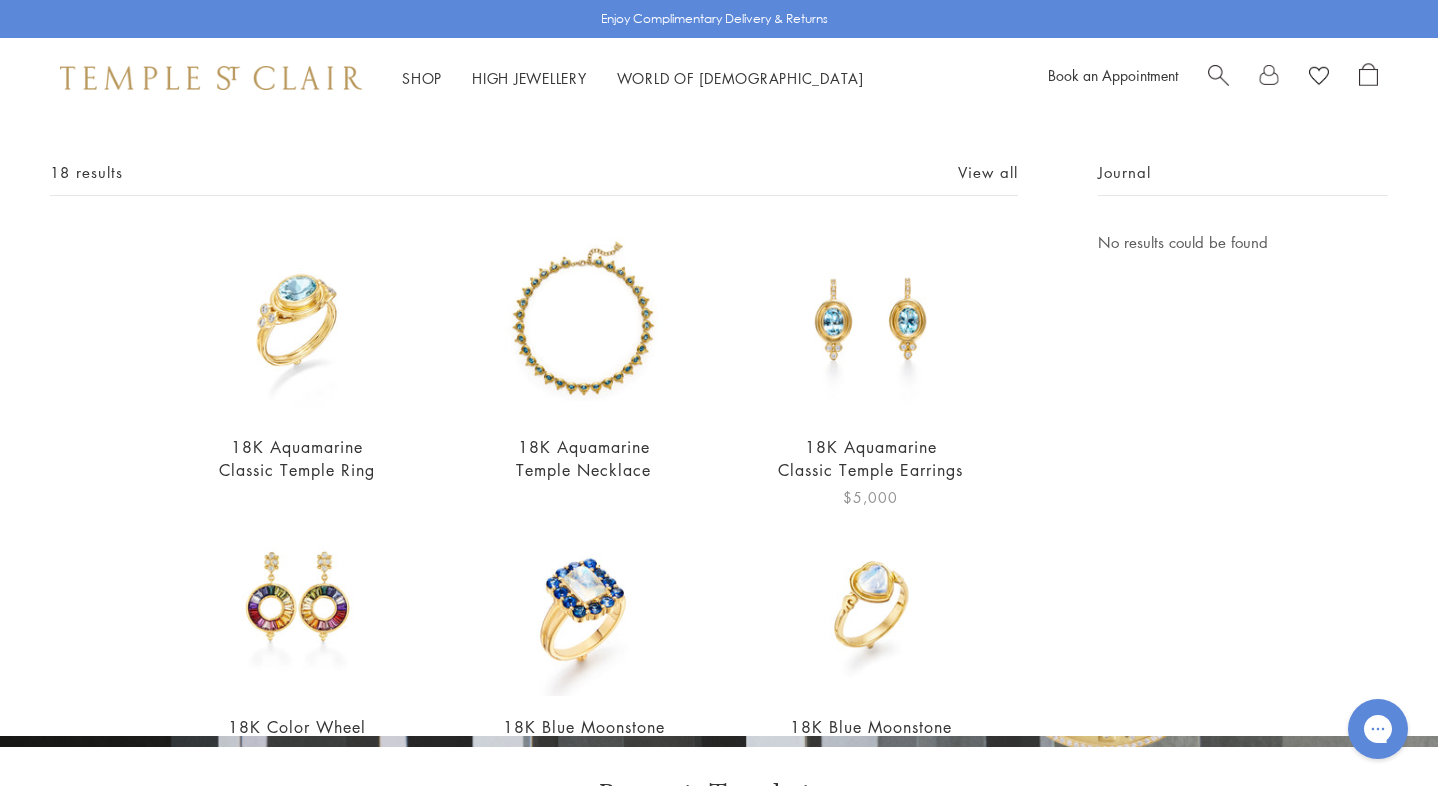 type on "**********" 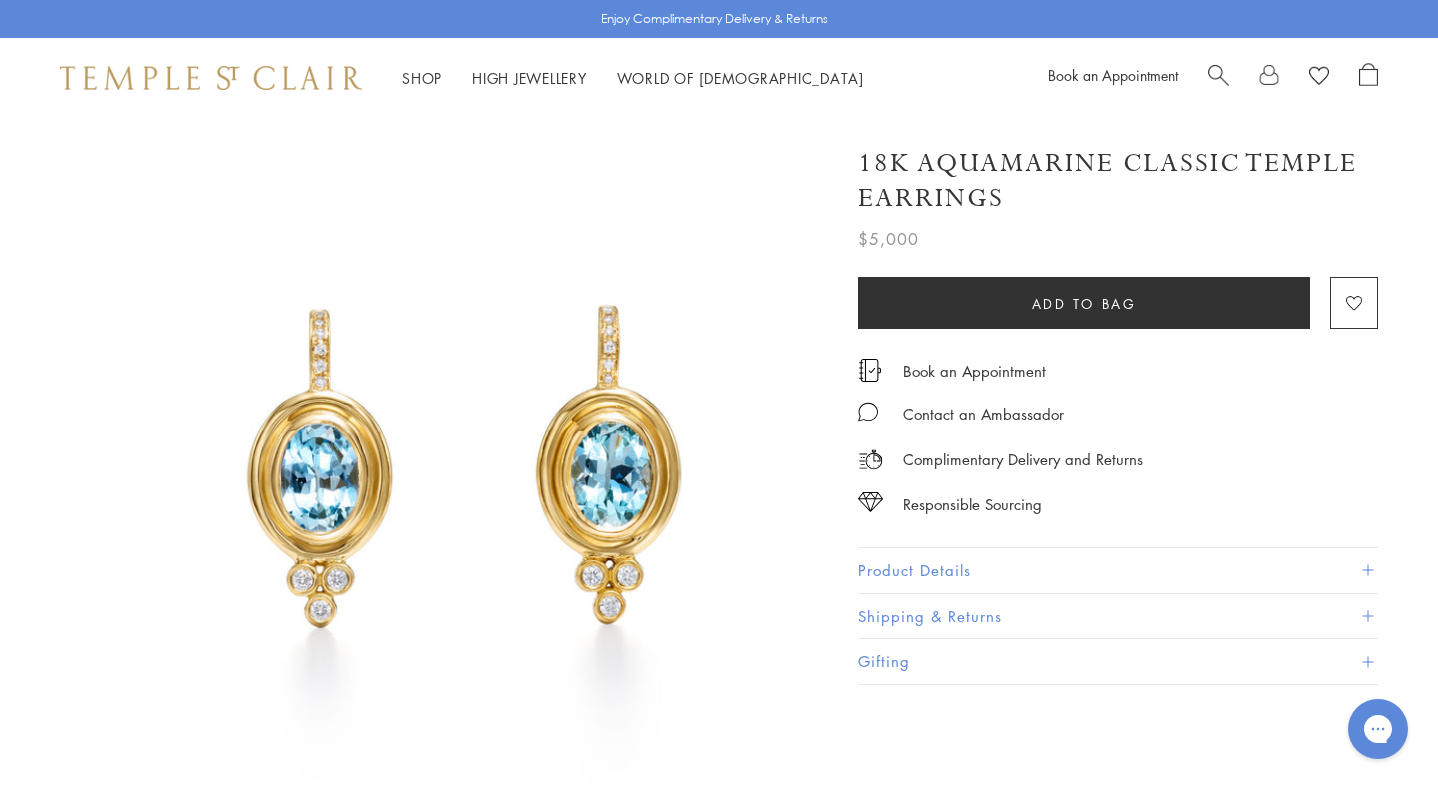 scroll, scrollTop: 0, scrollLeft: 0, axis: both 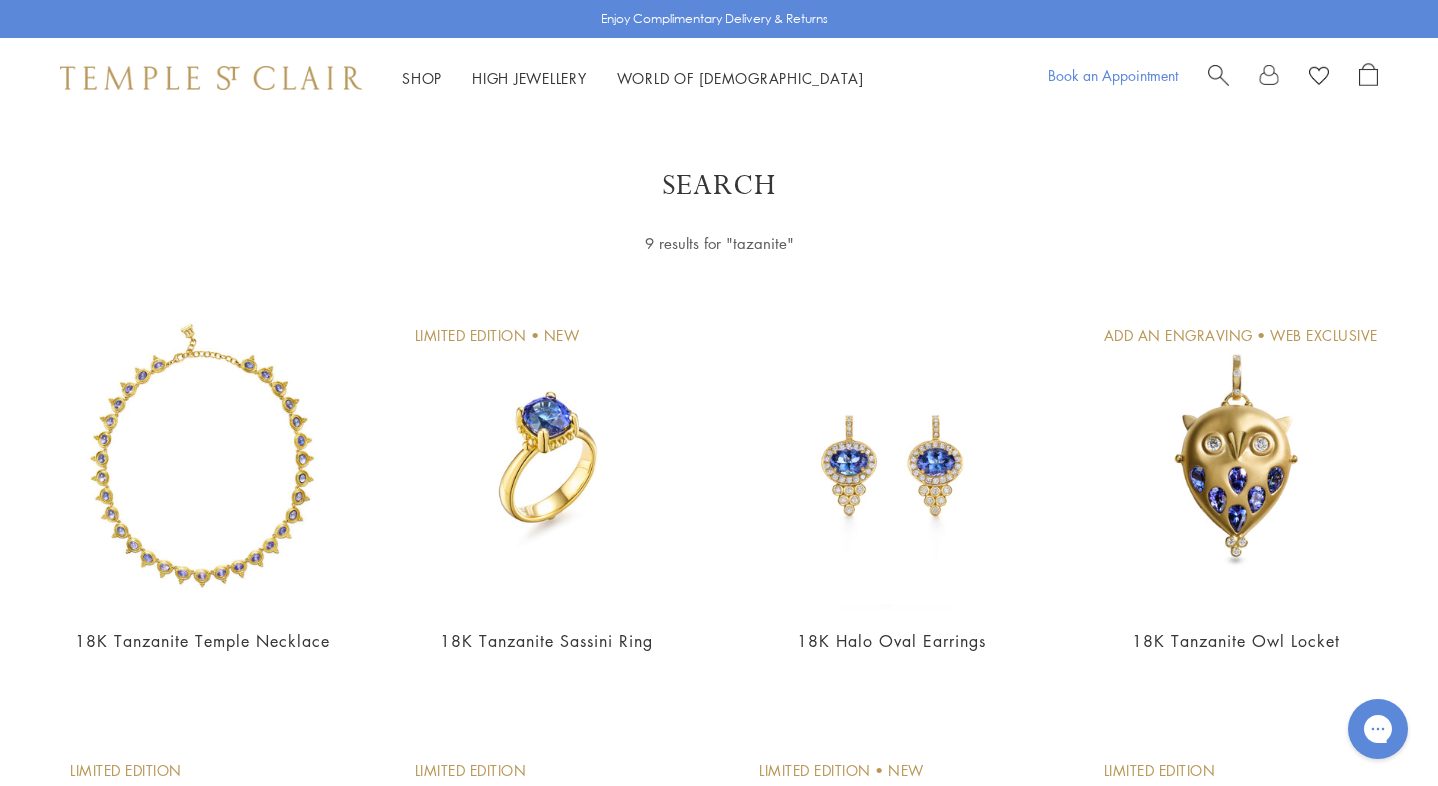 click on "Book an Appointment" at bounding box center [1113, 75] 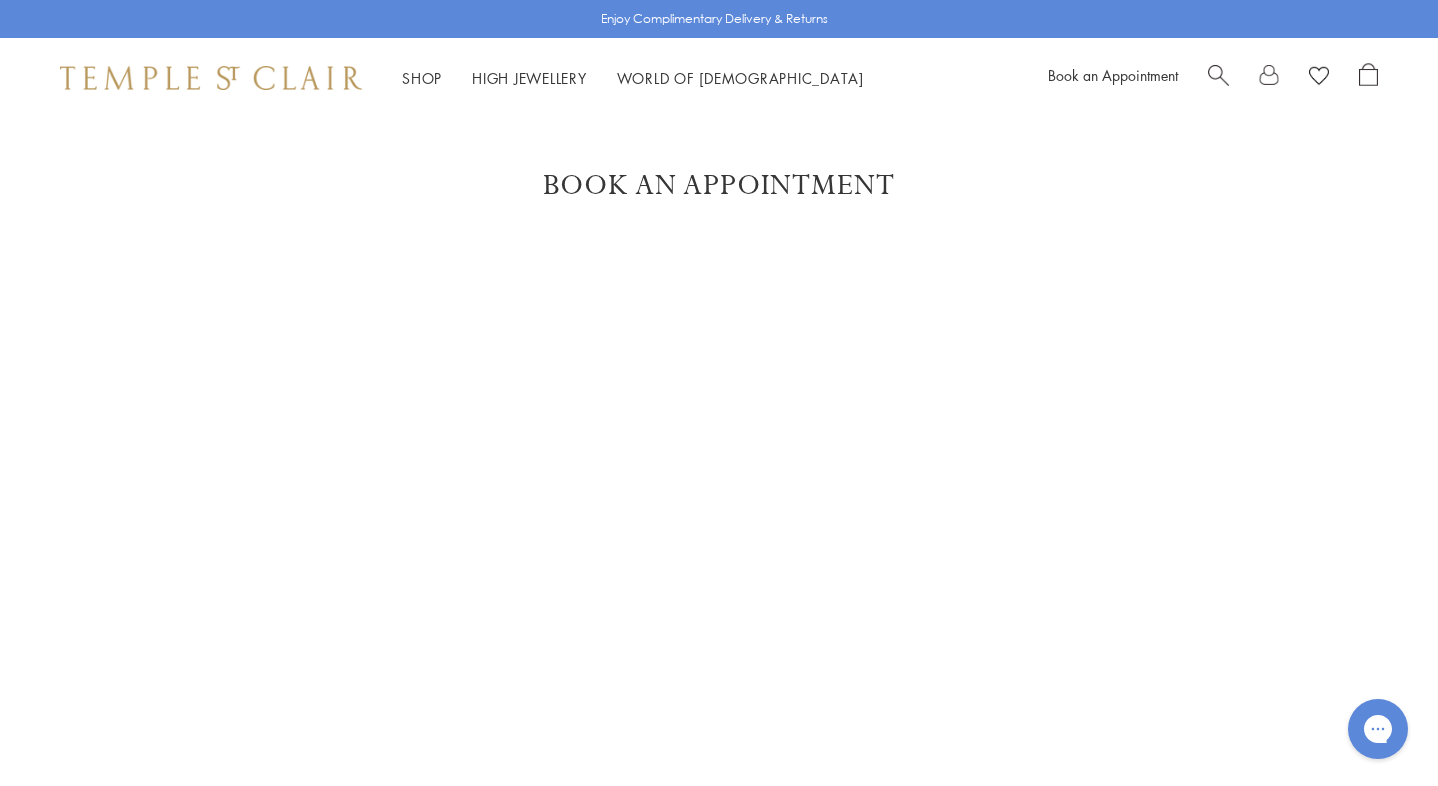 scroll, scrollTop: 0, scrollLeft: 0, axis: both 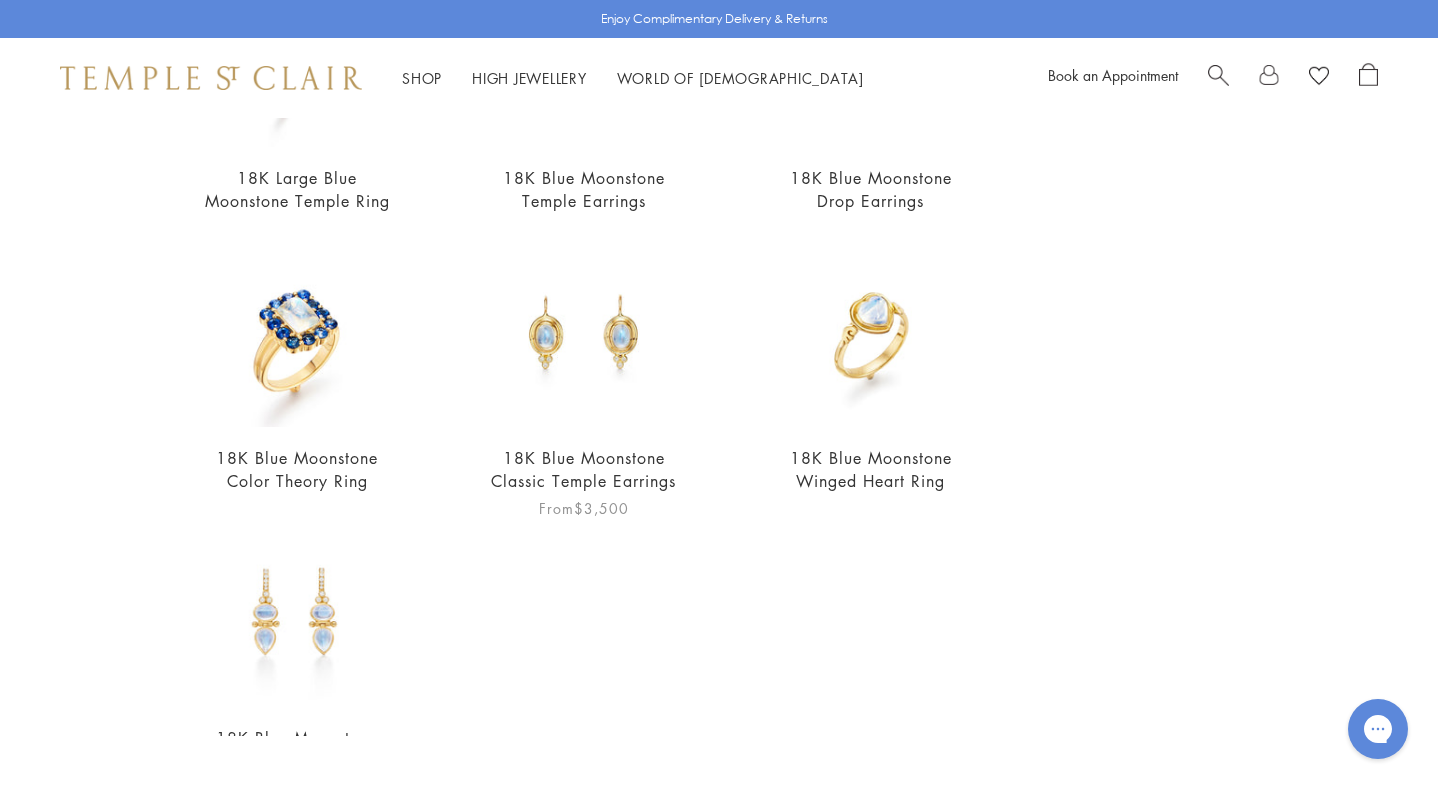 type on "*********" 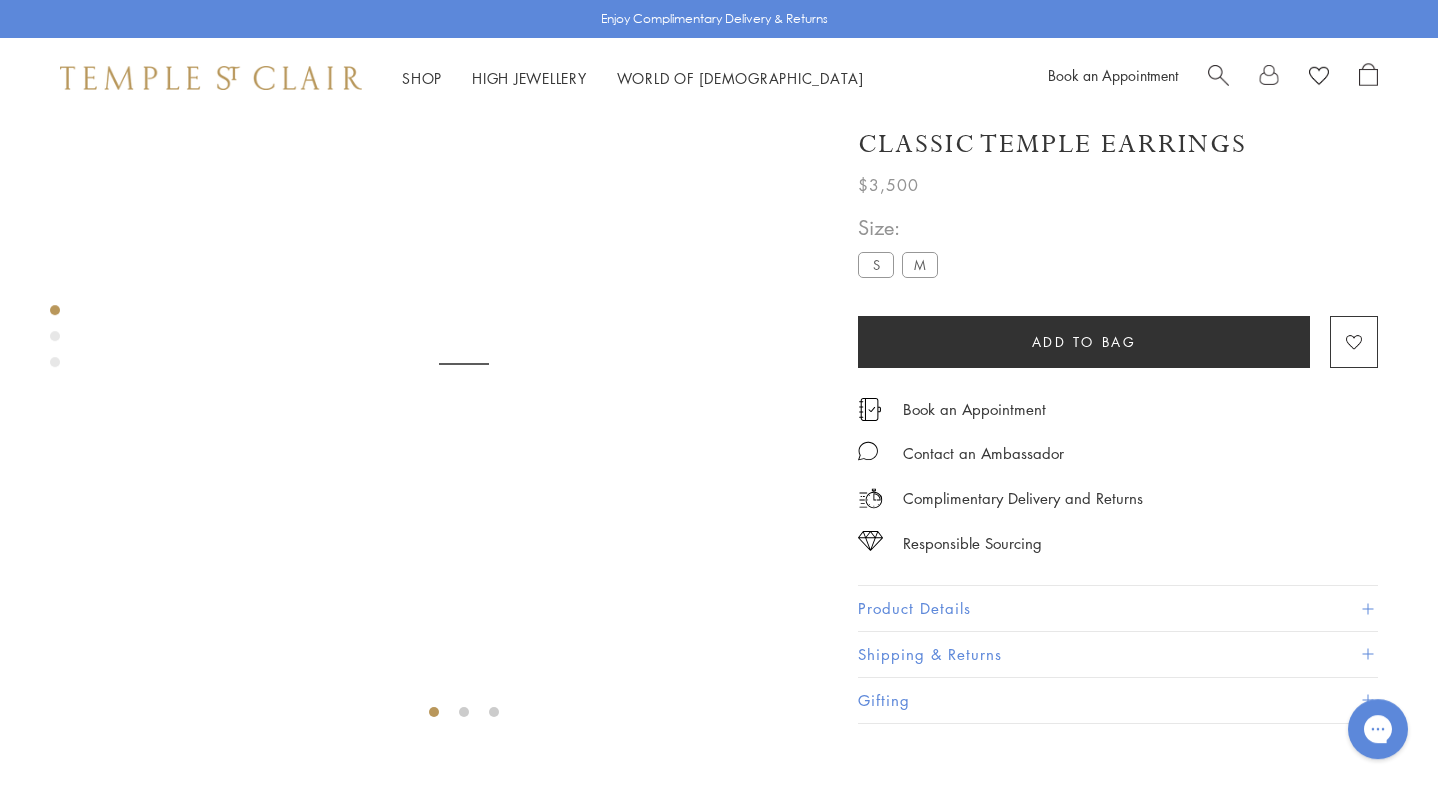 scroll, scrollTop: 118, scrollLeft: 0, axis: vertical 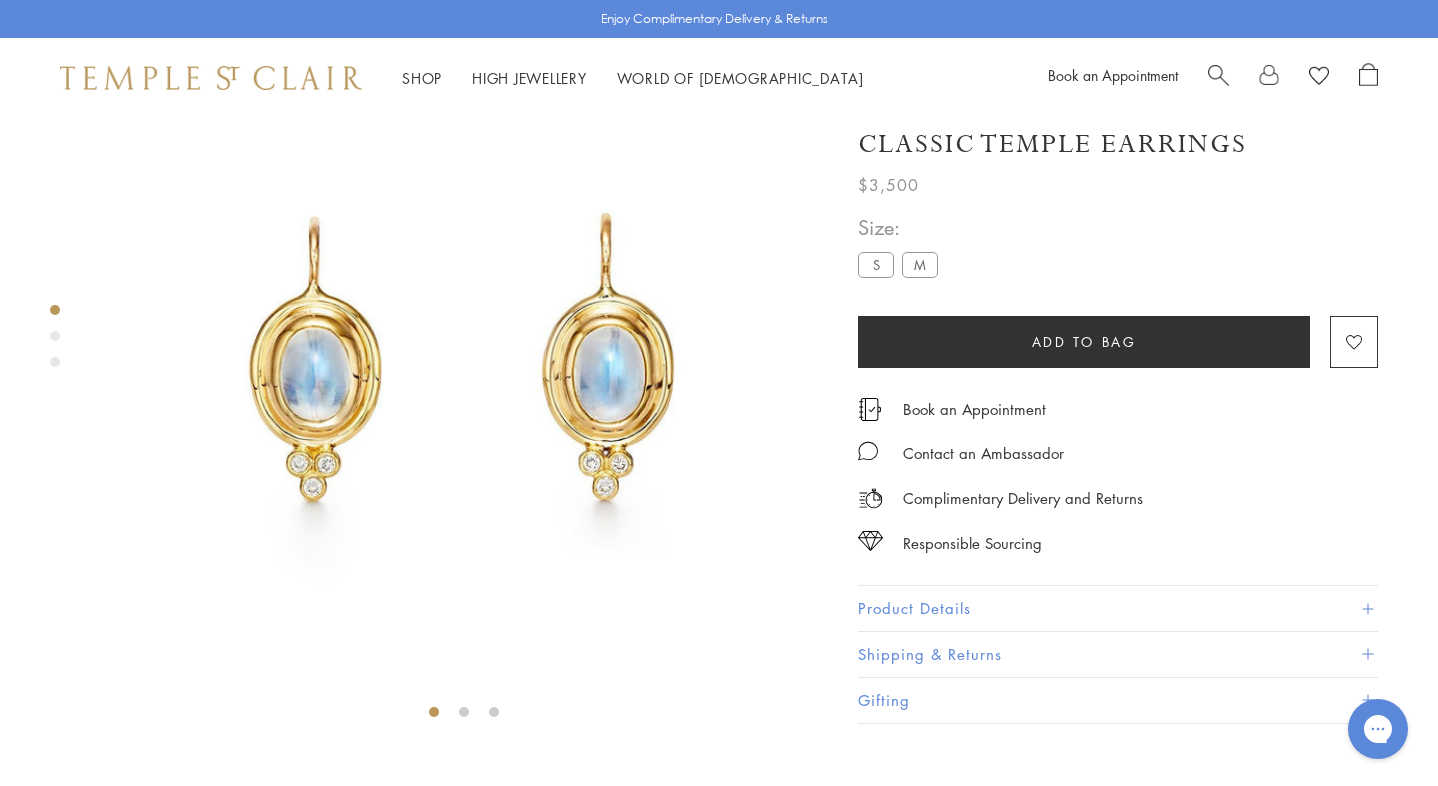 click on "M" at bounding box center (920, 265) 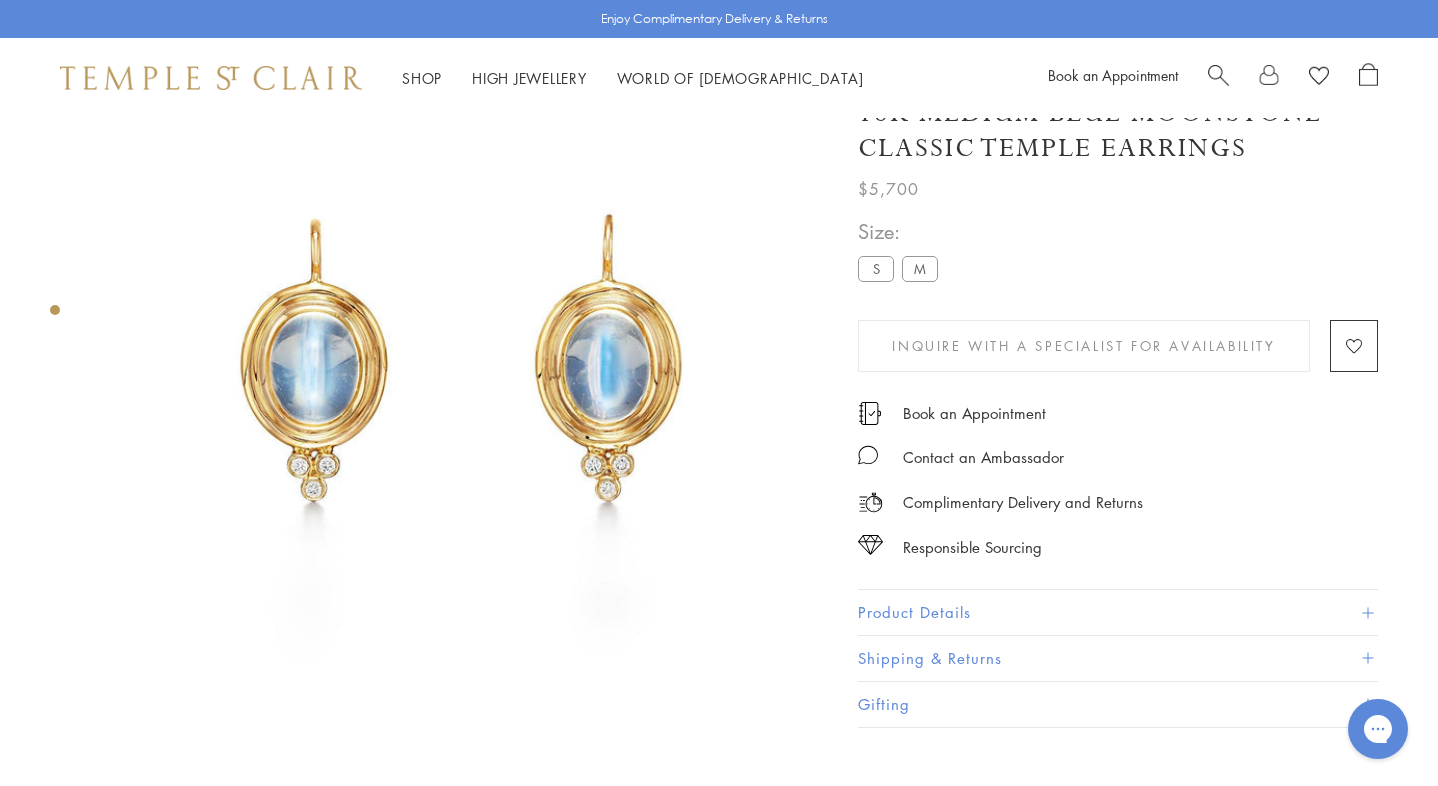 click on "S" at bounding box center (876, 269) 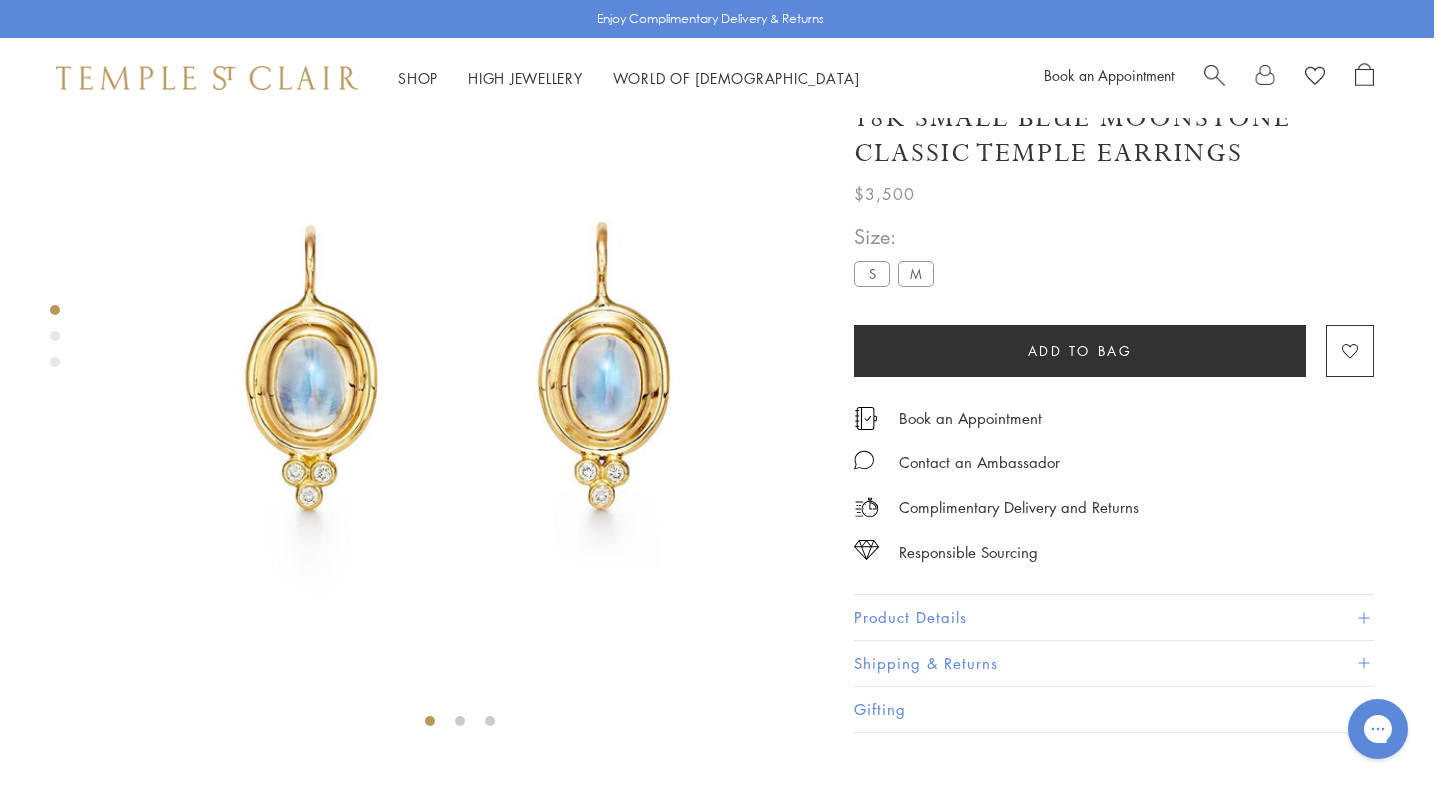 scroll, scrollTop: 0, scrollLeft: 4, axis: horizontal 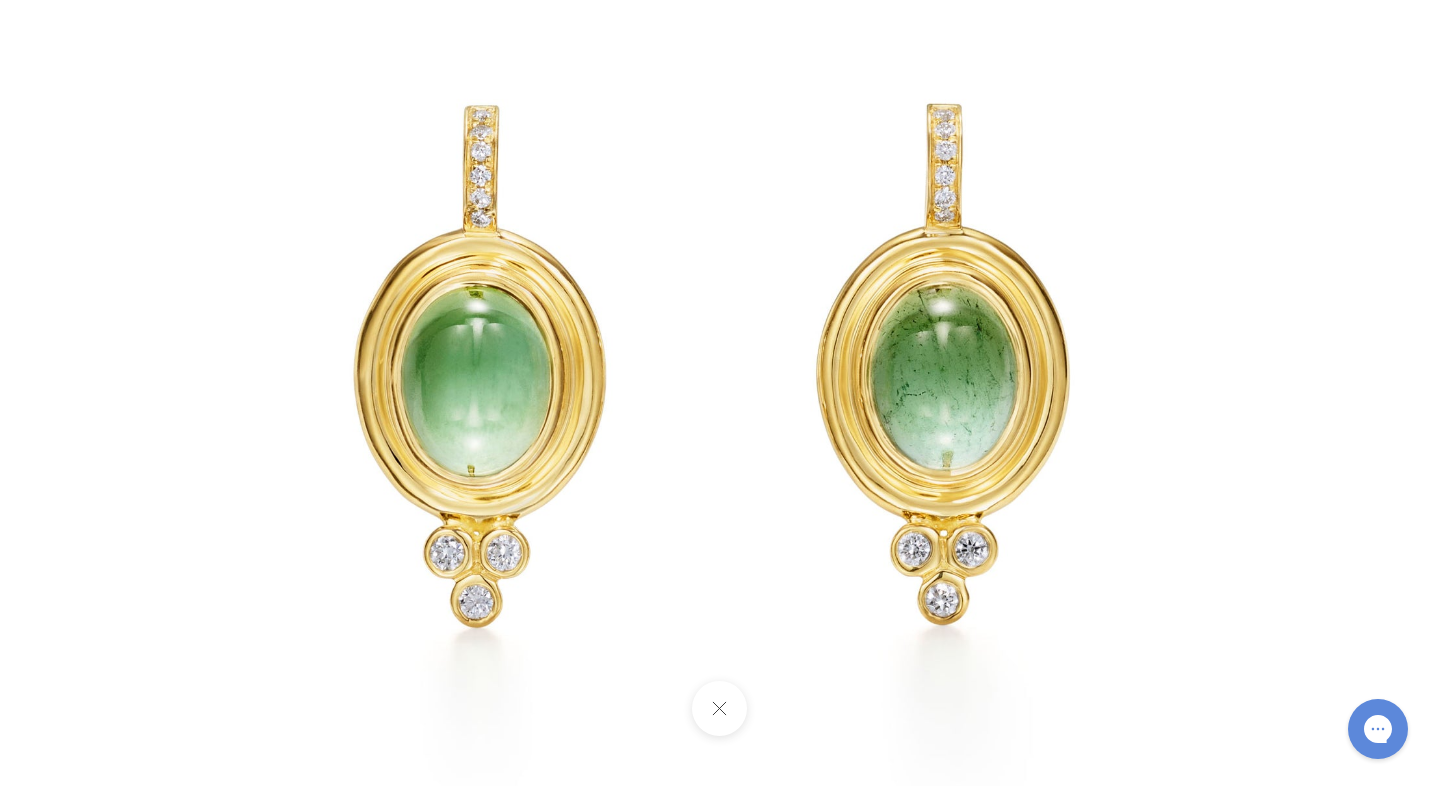 click at bounding box center [719, 393] 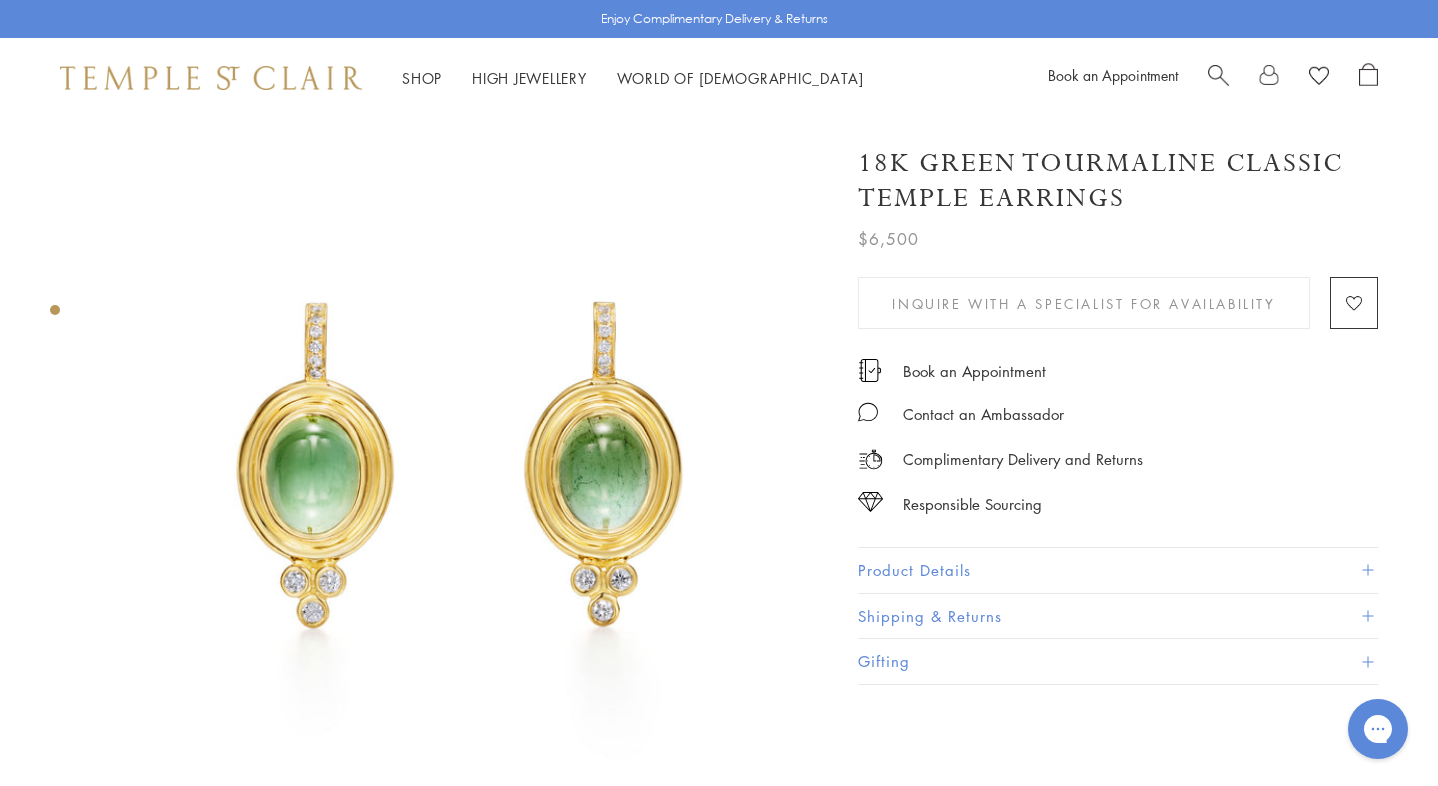 scroll, scrollTop: 0, scrollLeft: 0, axis: both 